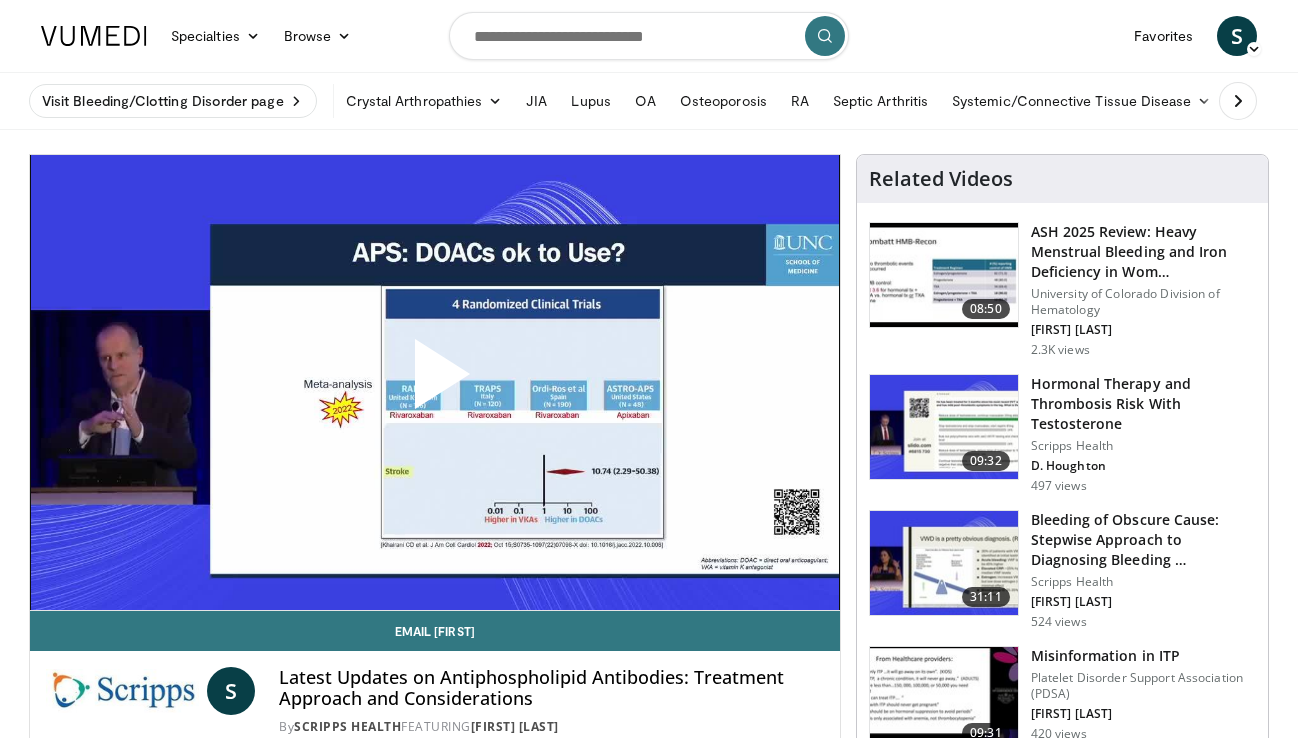scroll, scrollTop: 0, scrollLeft: 0, axis: both 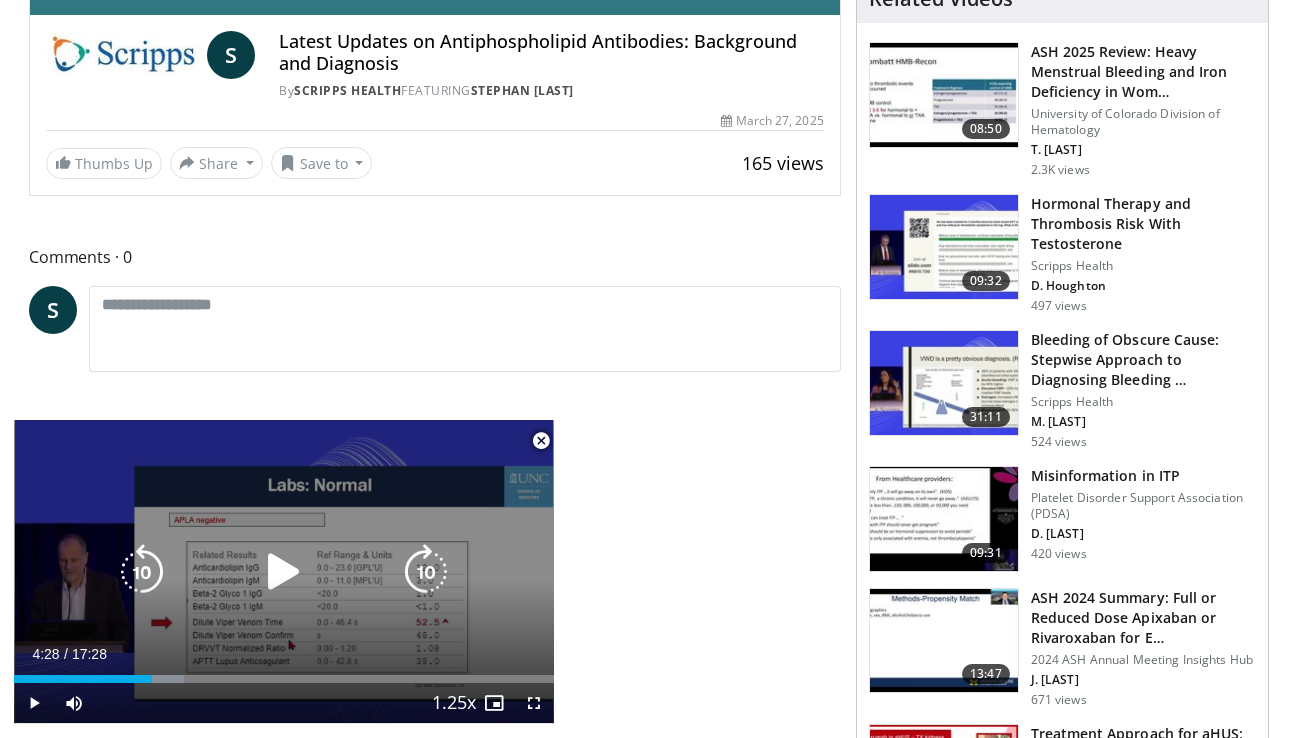 click at bounding box center [284, 572] 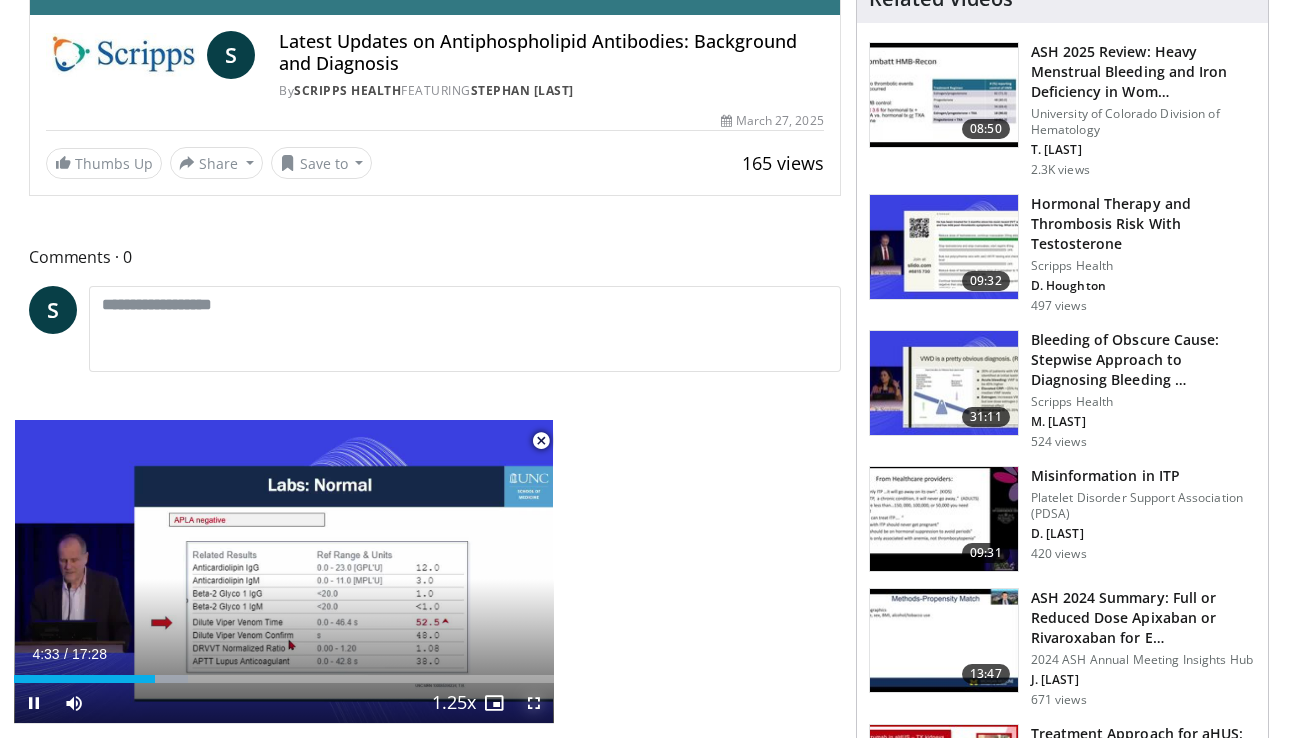 click at bounding box center [534, 703] 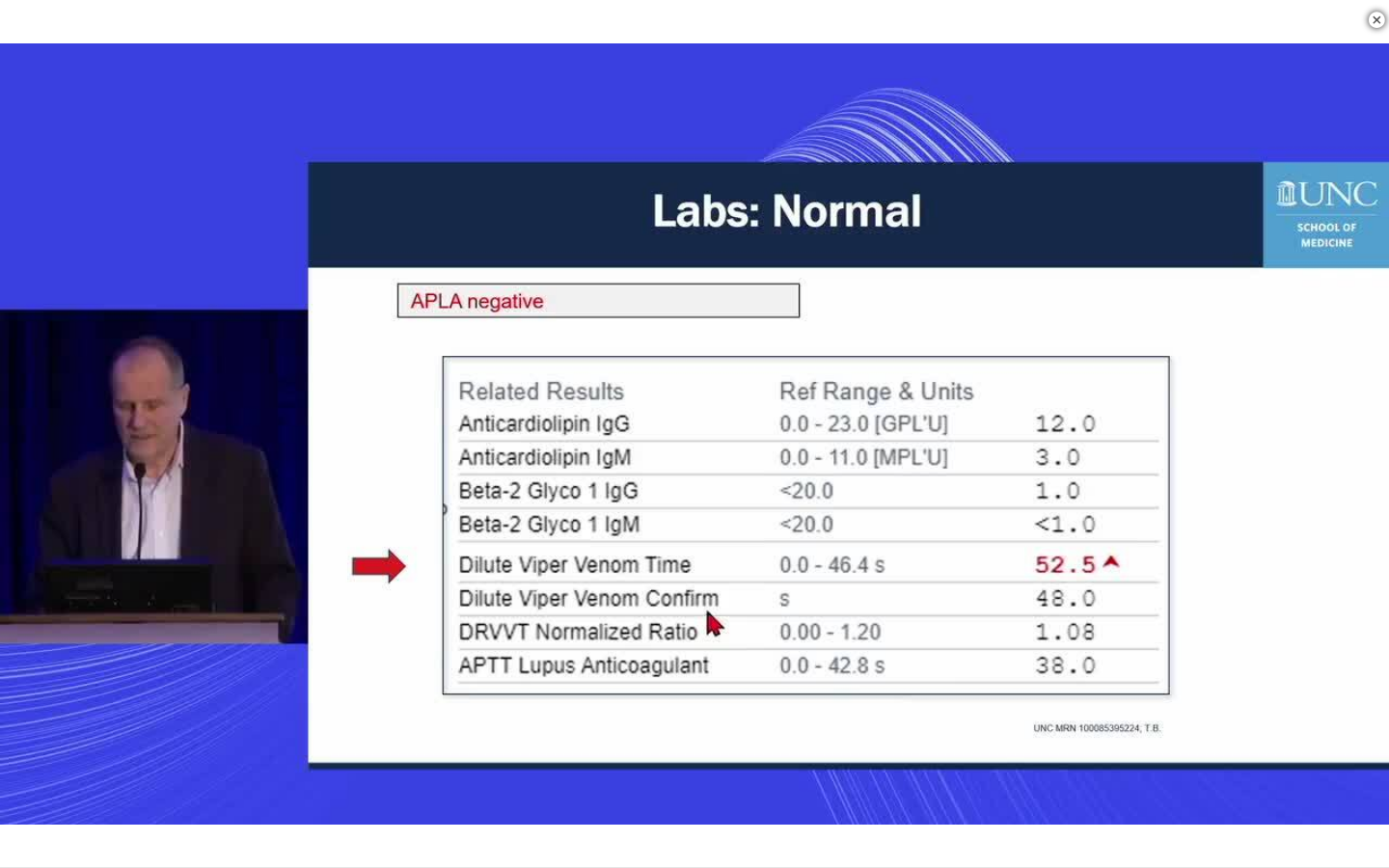 click on "60 seconds
Tap to unmute" at bounding box center (694, 433) 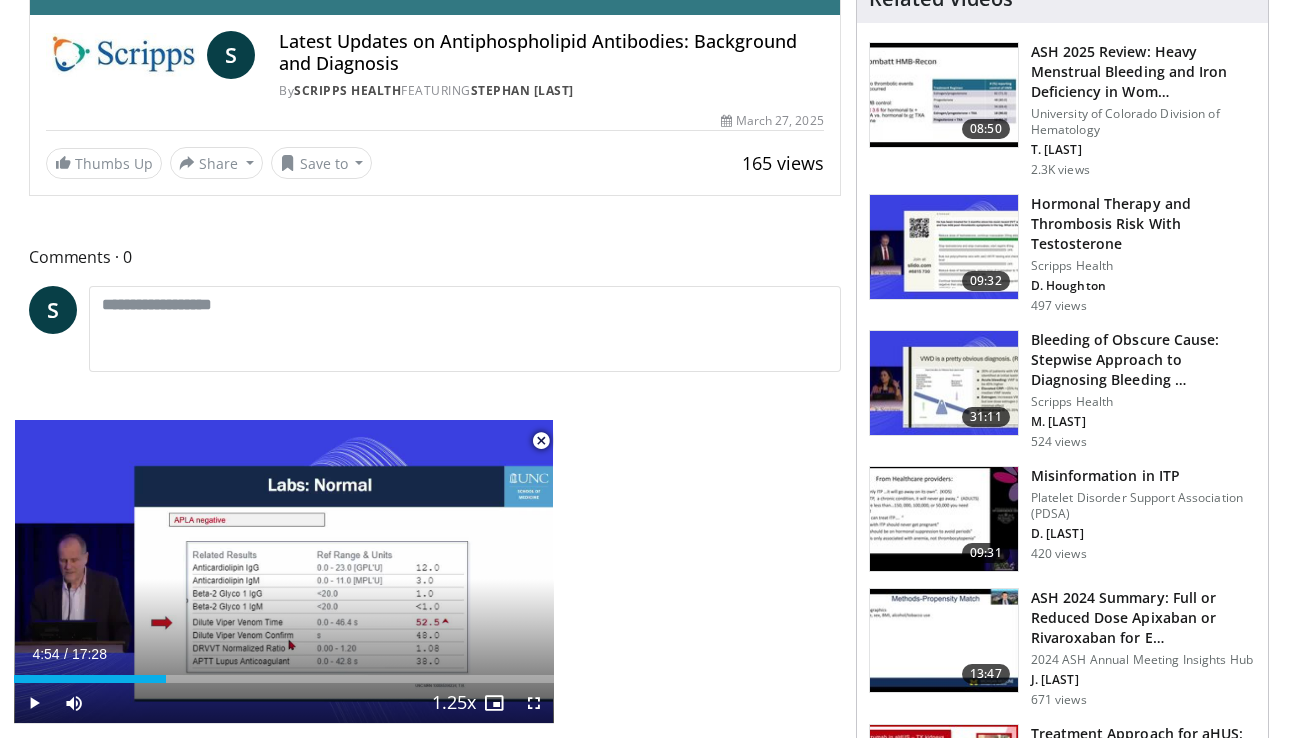 click at bounding box center (541, 441) 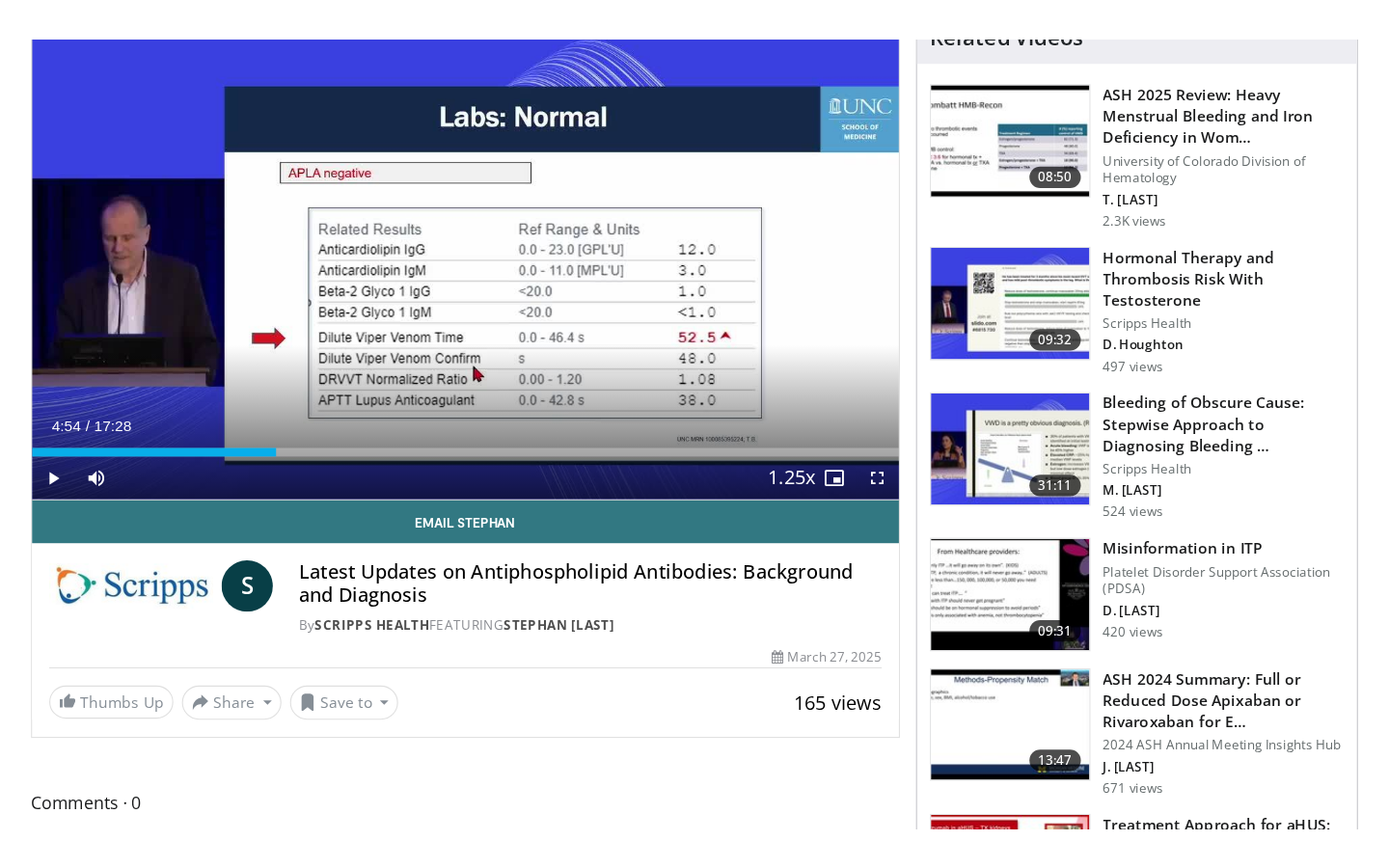 scroll, scrollTop: 162, scrollLeft: 0, axis: vertical 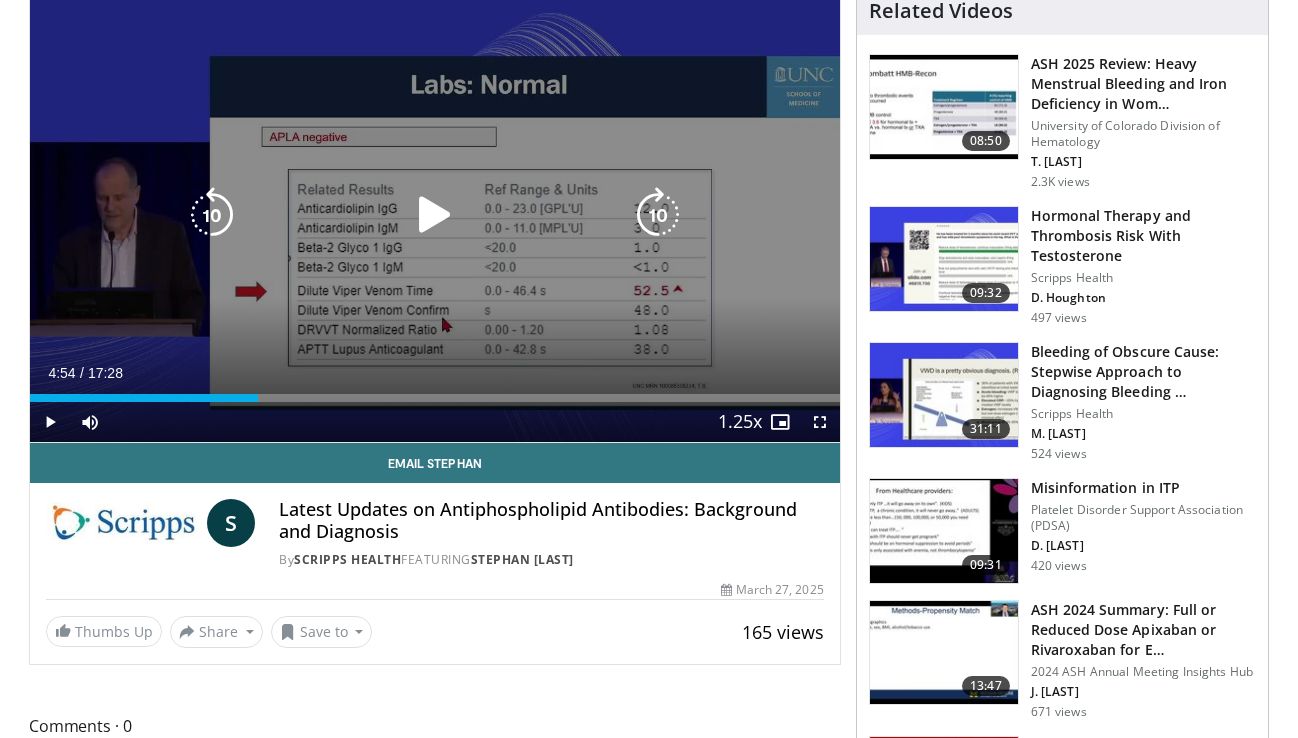 click at bounding box center [435, 215] 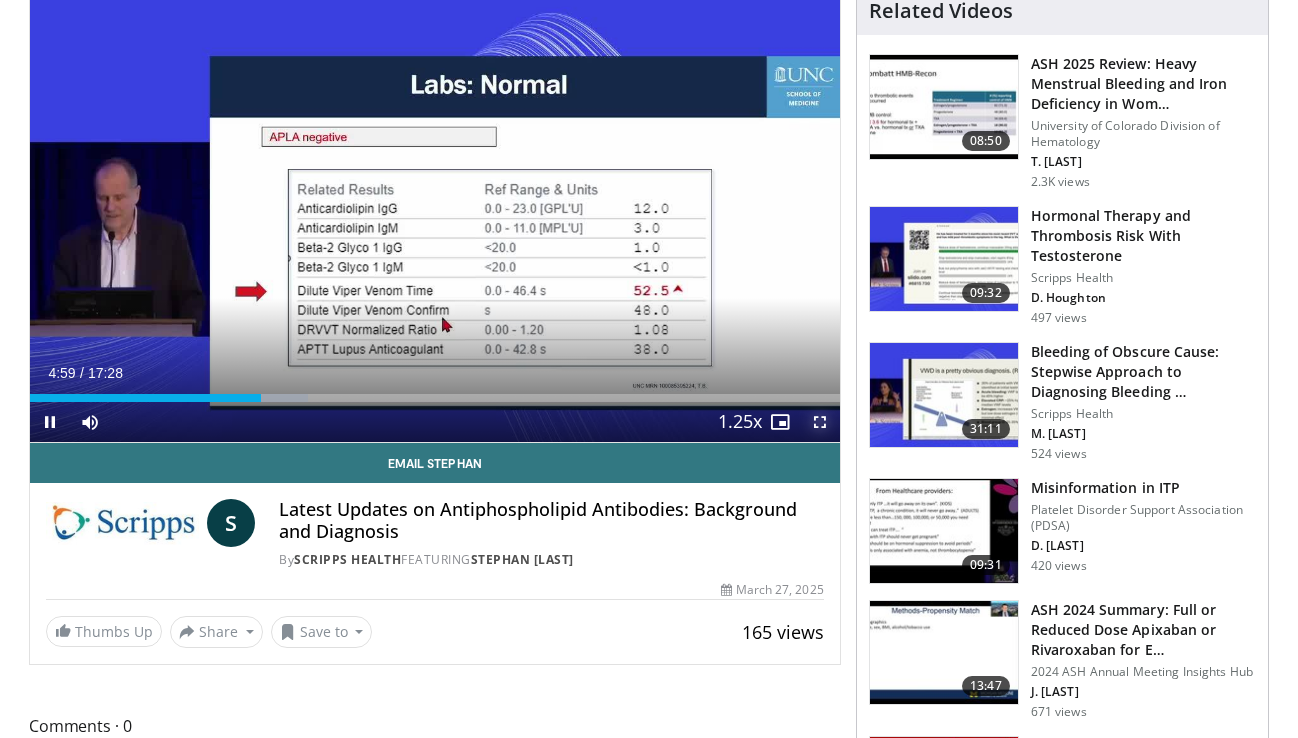 click at bounding box center [820, 422] 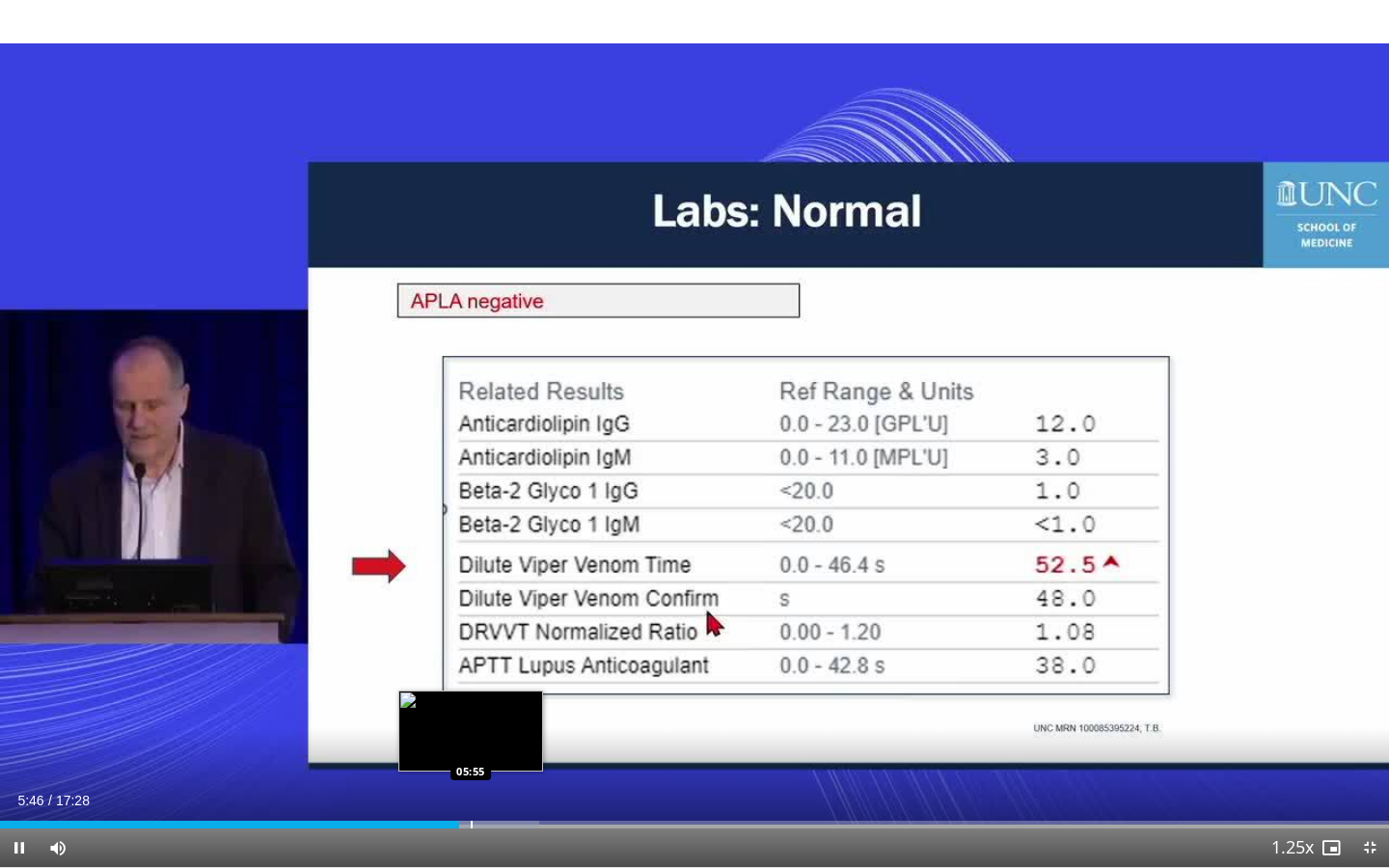 click at bounding box center [472, 825] 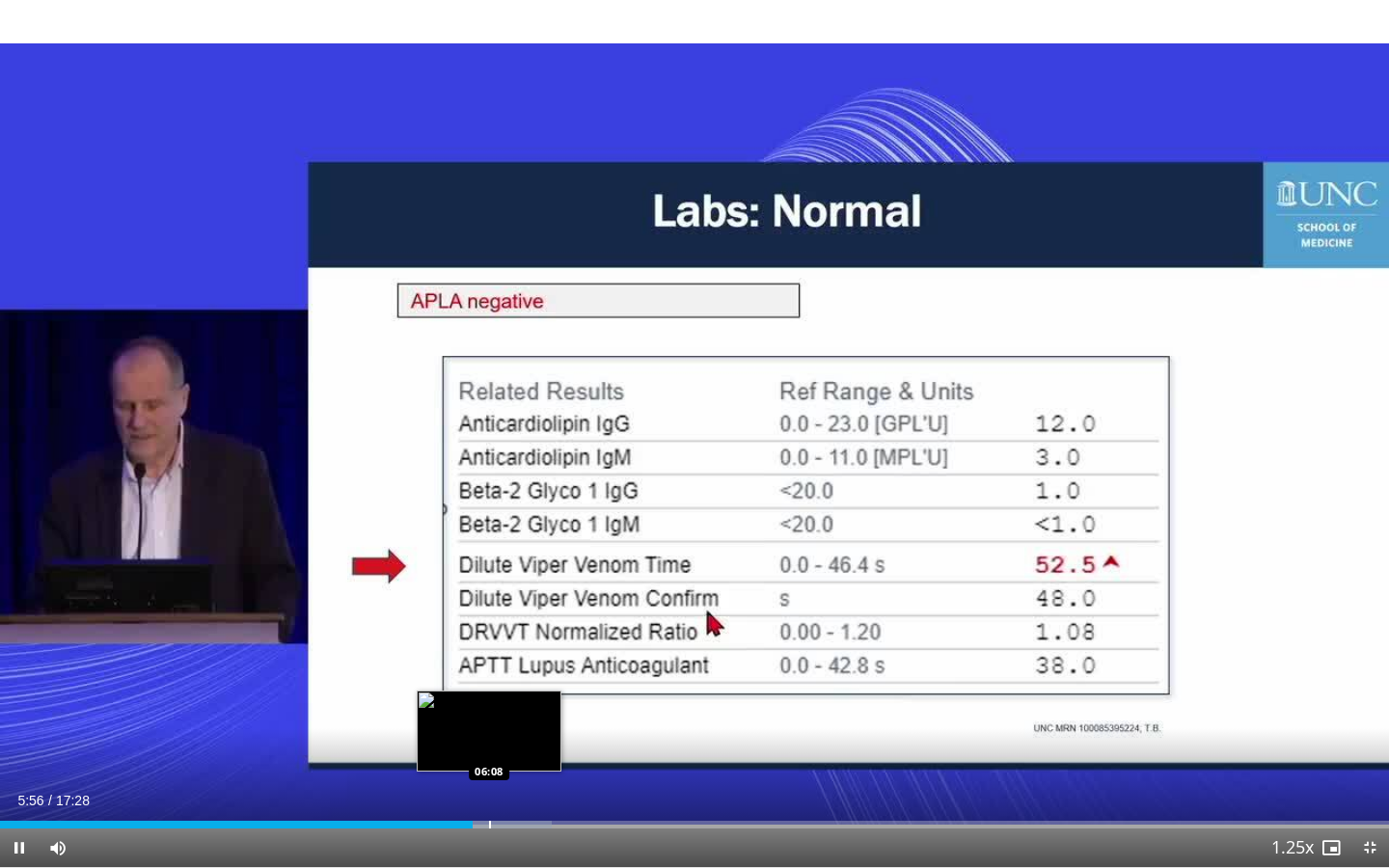 click at bounding box center [490, 825] 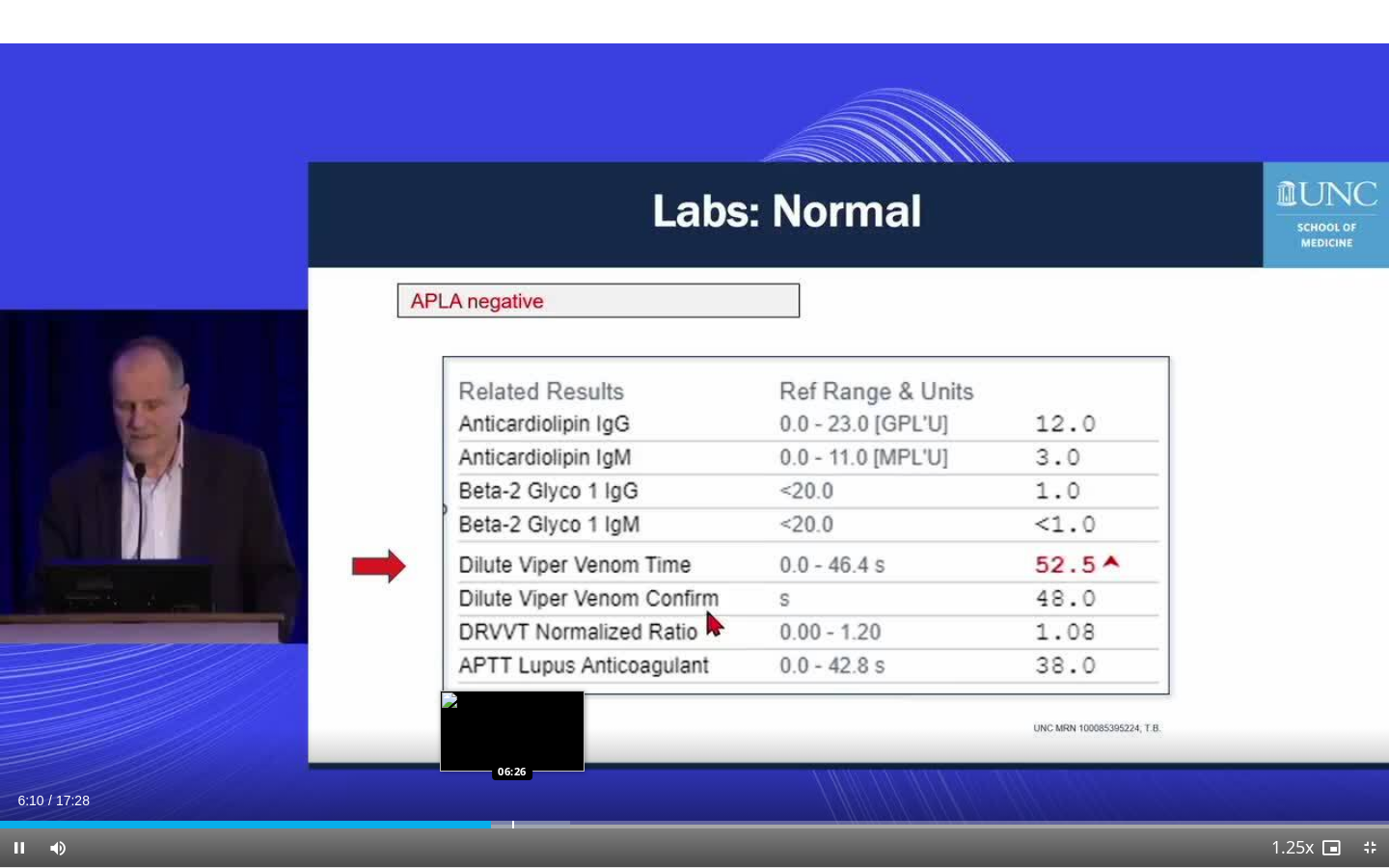 click at bounding box center [513, 825] 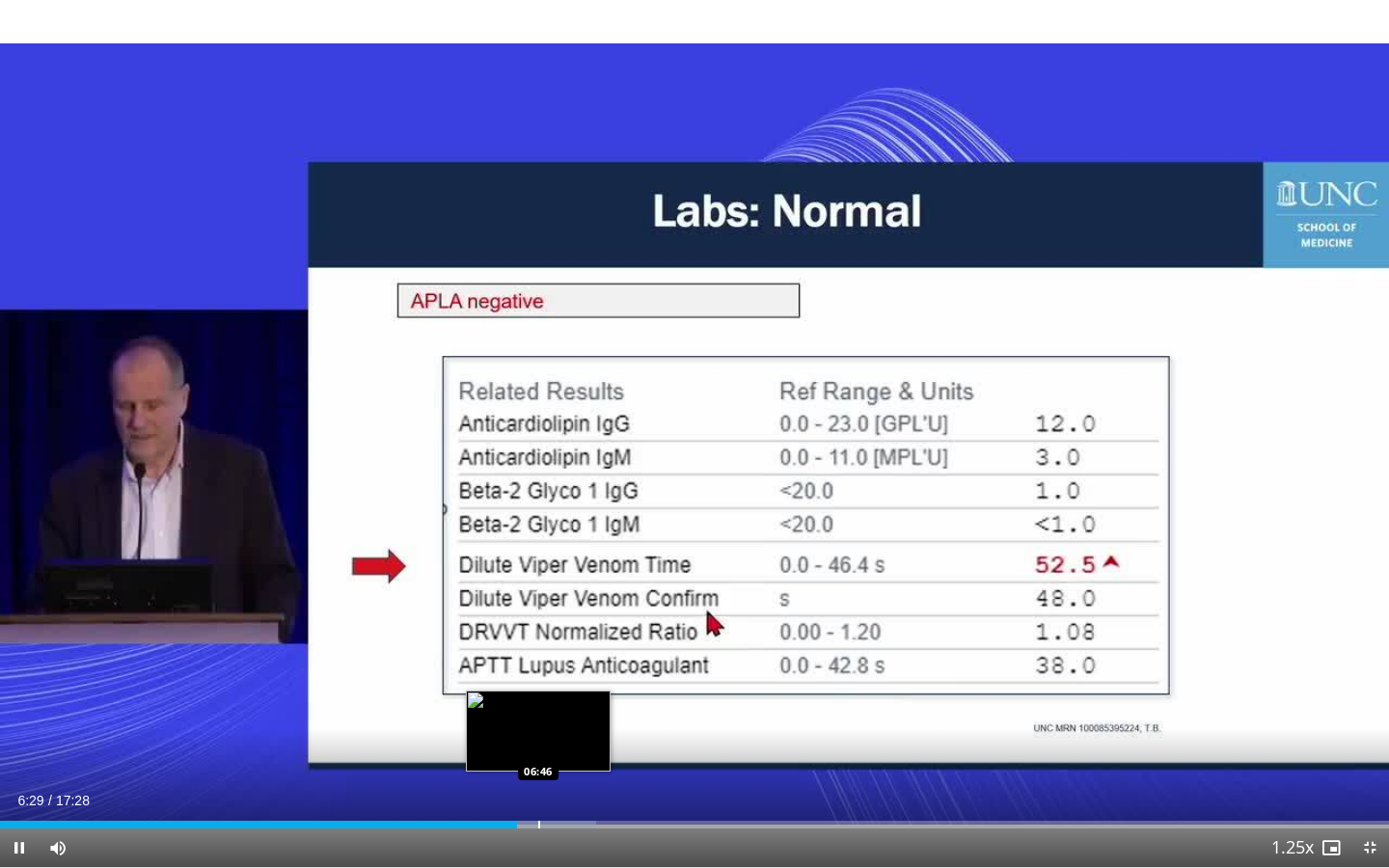 click at bounding box center [539, 825] 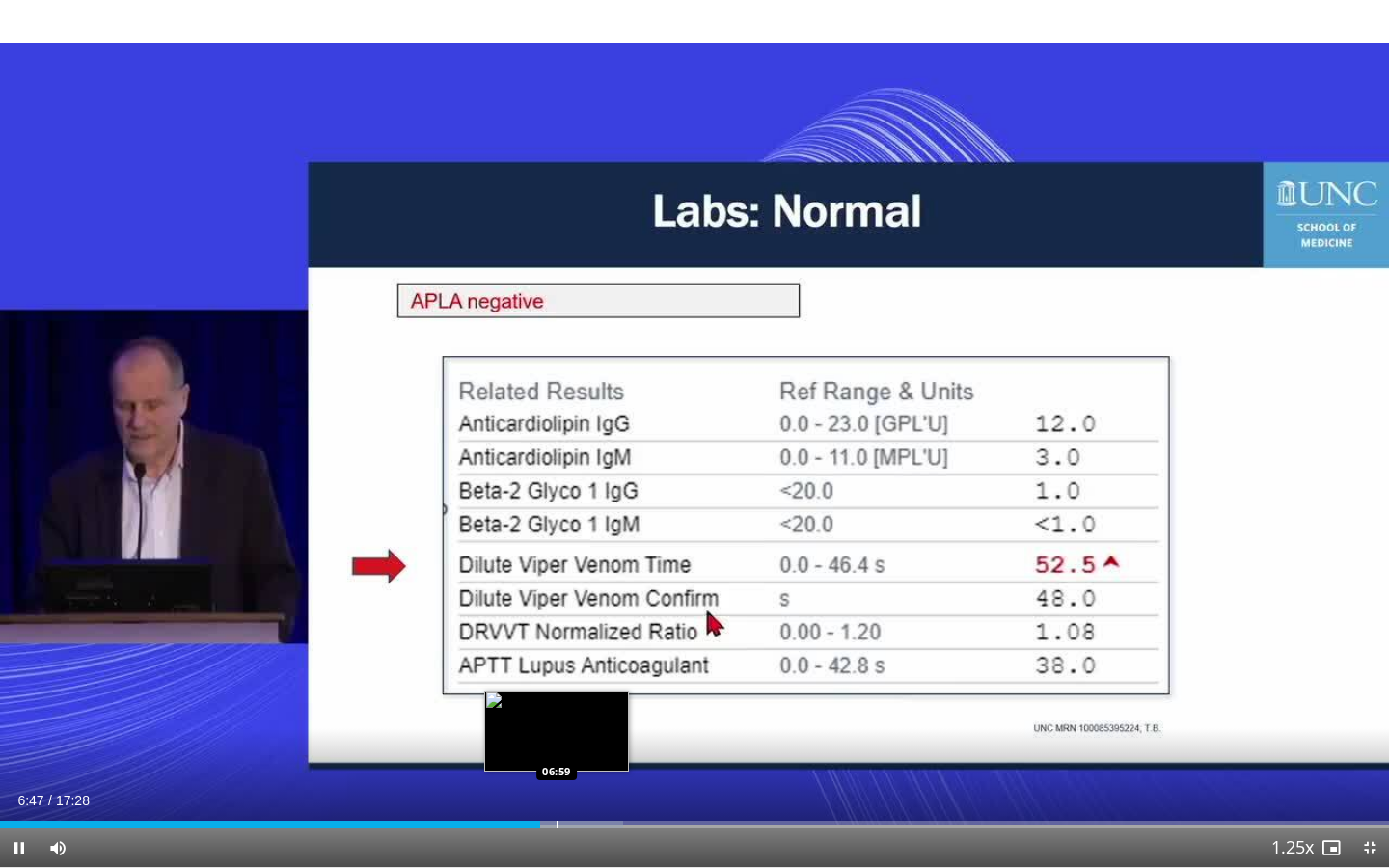 click at bounding box center [558, 825] 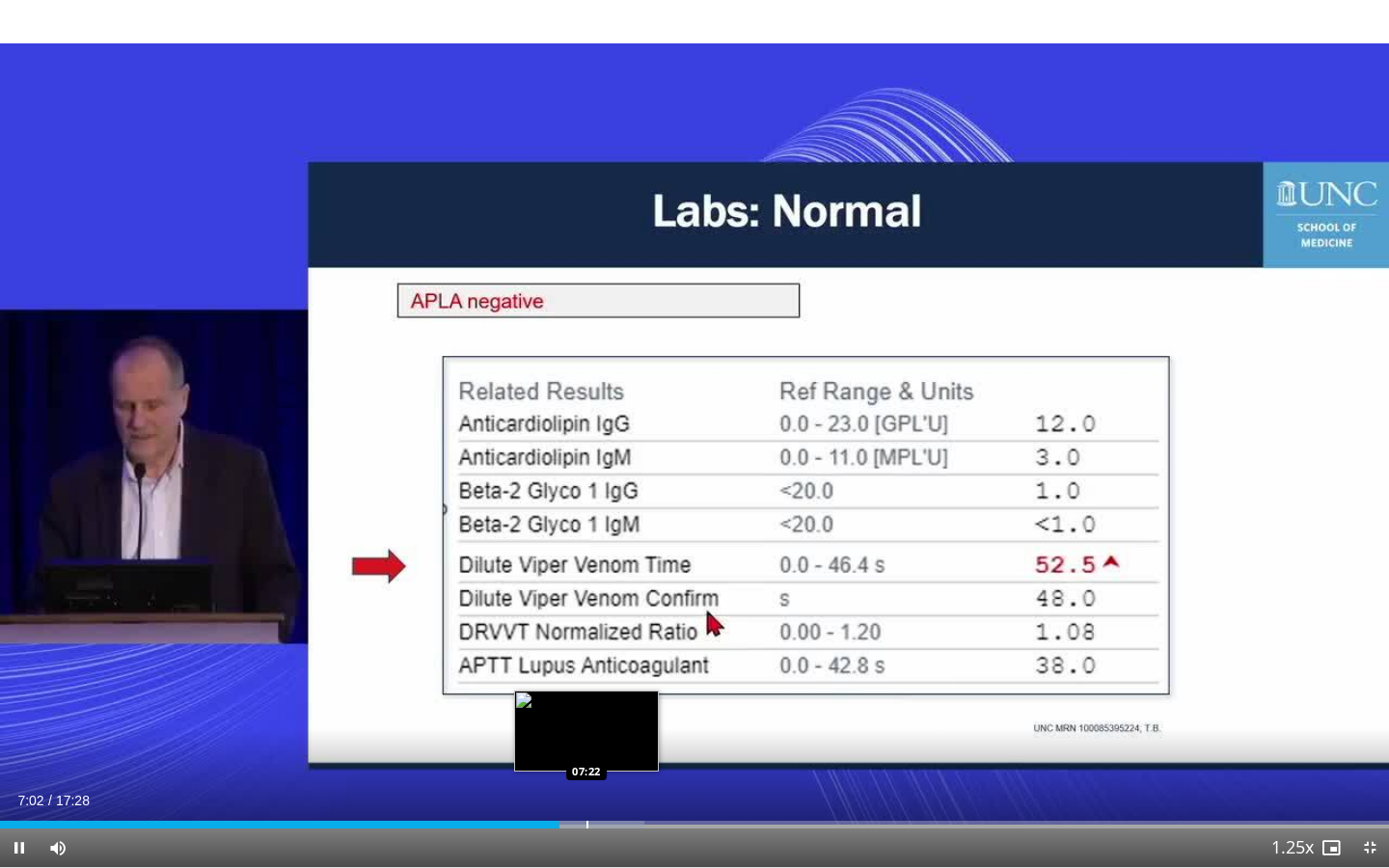 click at bounding box center [587, 825] 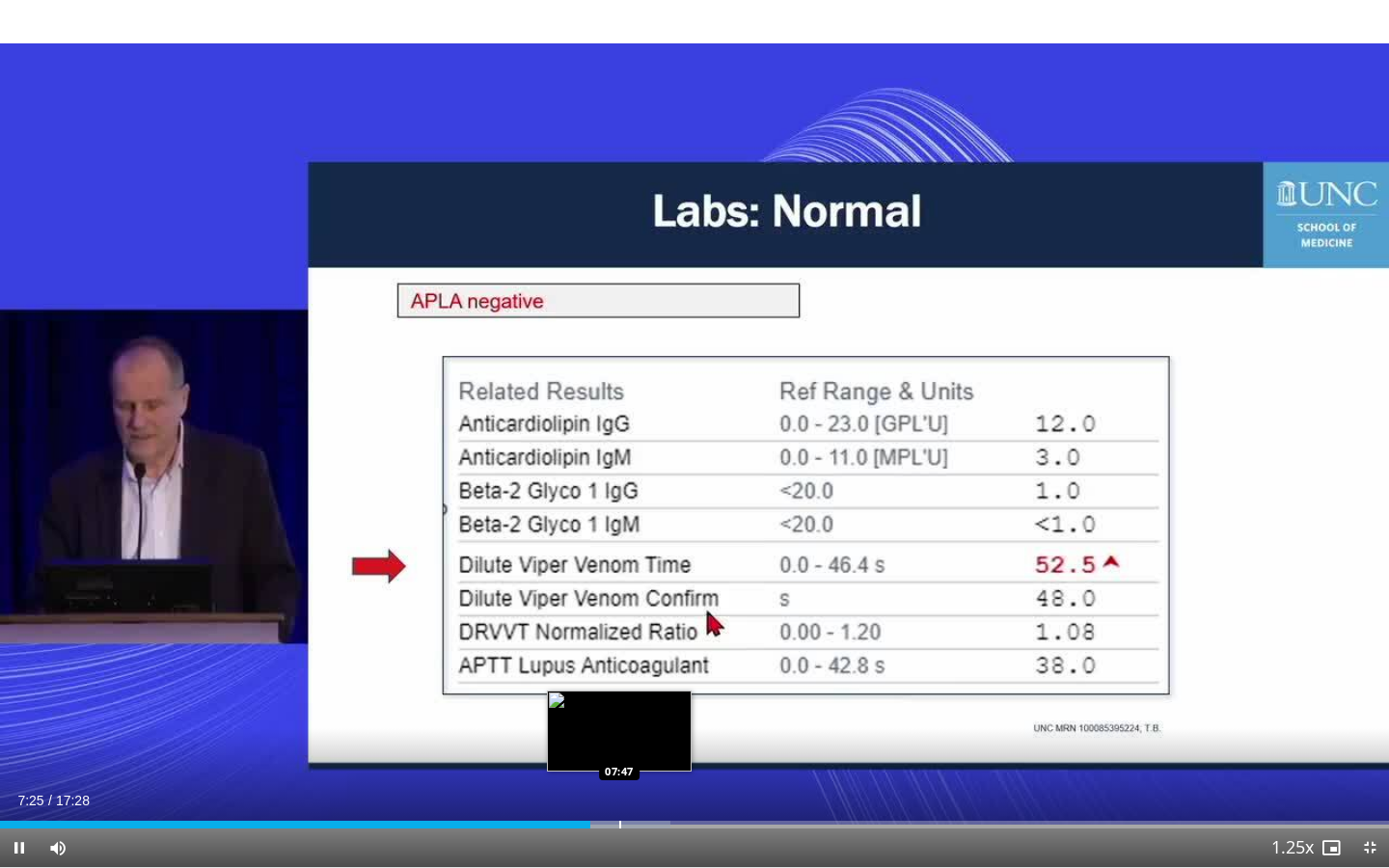 click at bounding box center [620, 825] 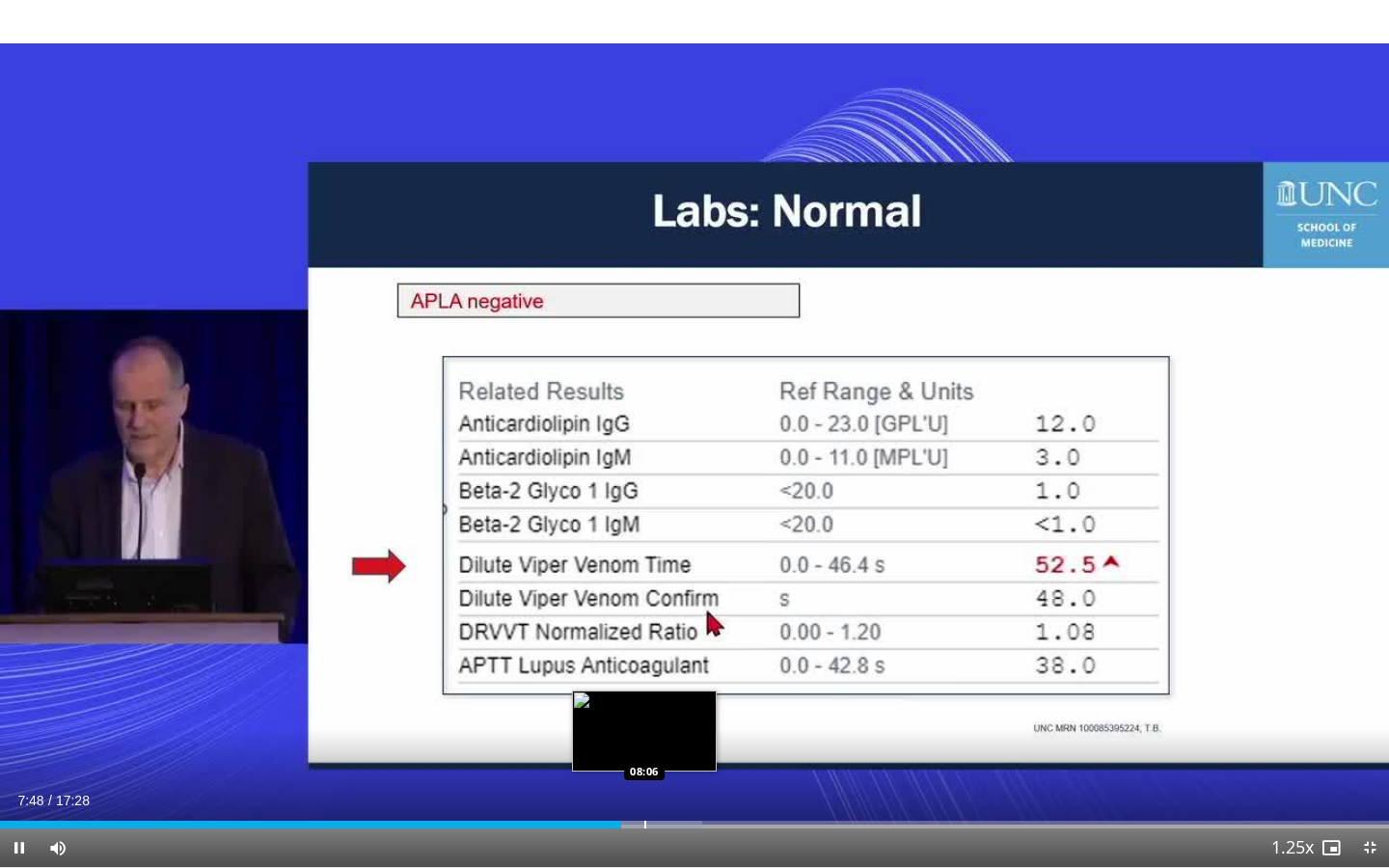 click at bounding box center [645, 825] 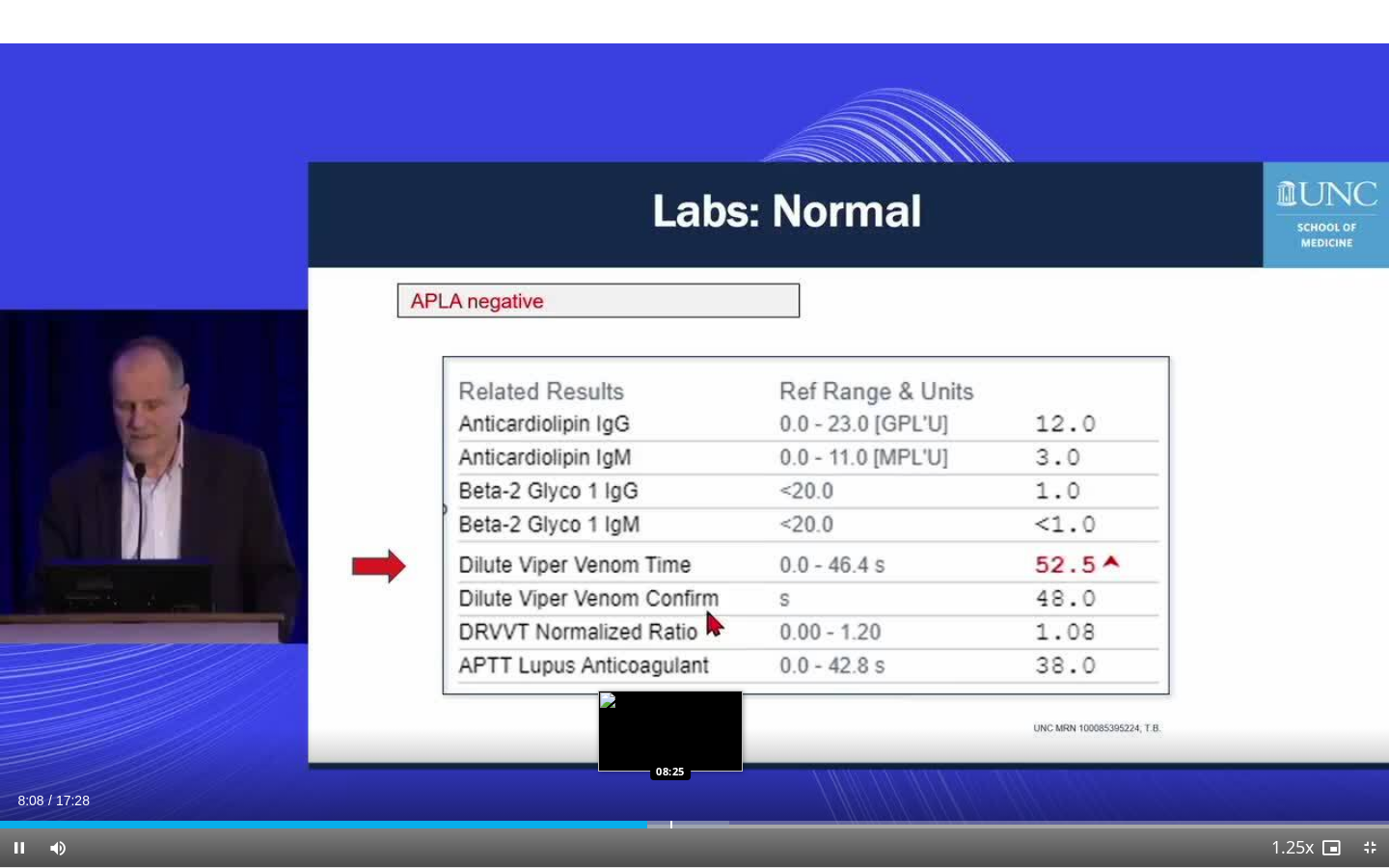 click at bounding box center [671, 825] 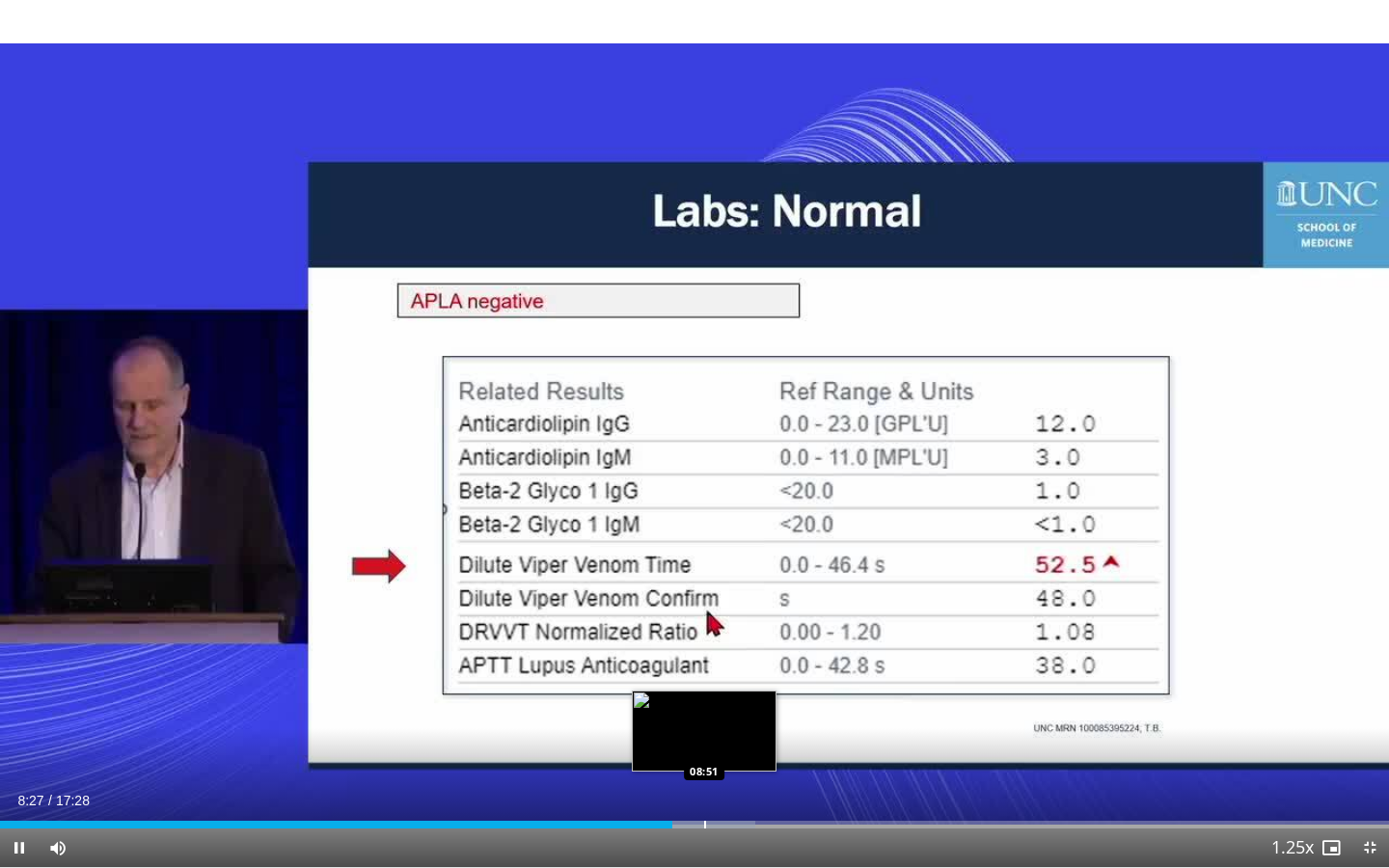 click at bounding box center [694, 825] 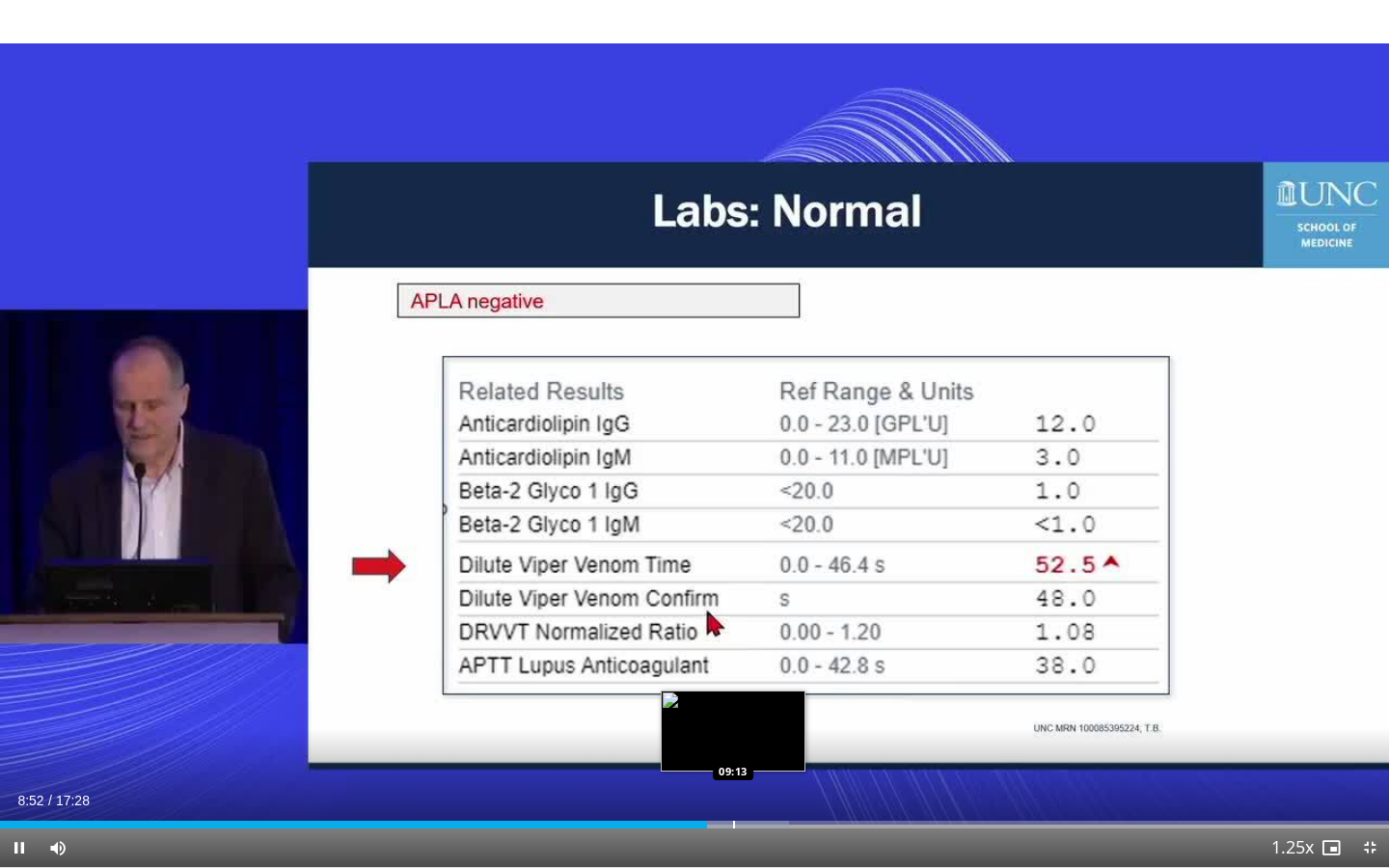 click at bounding box center [734, 825] 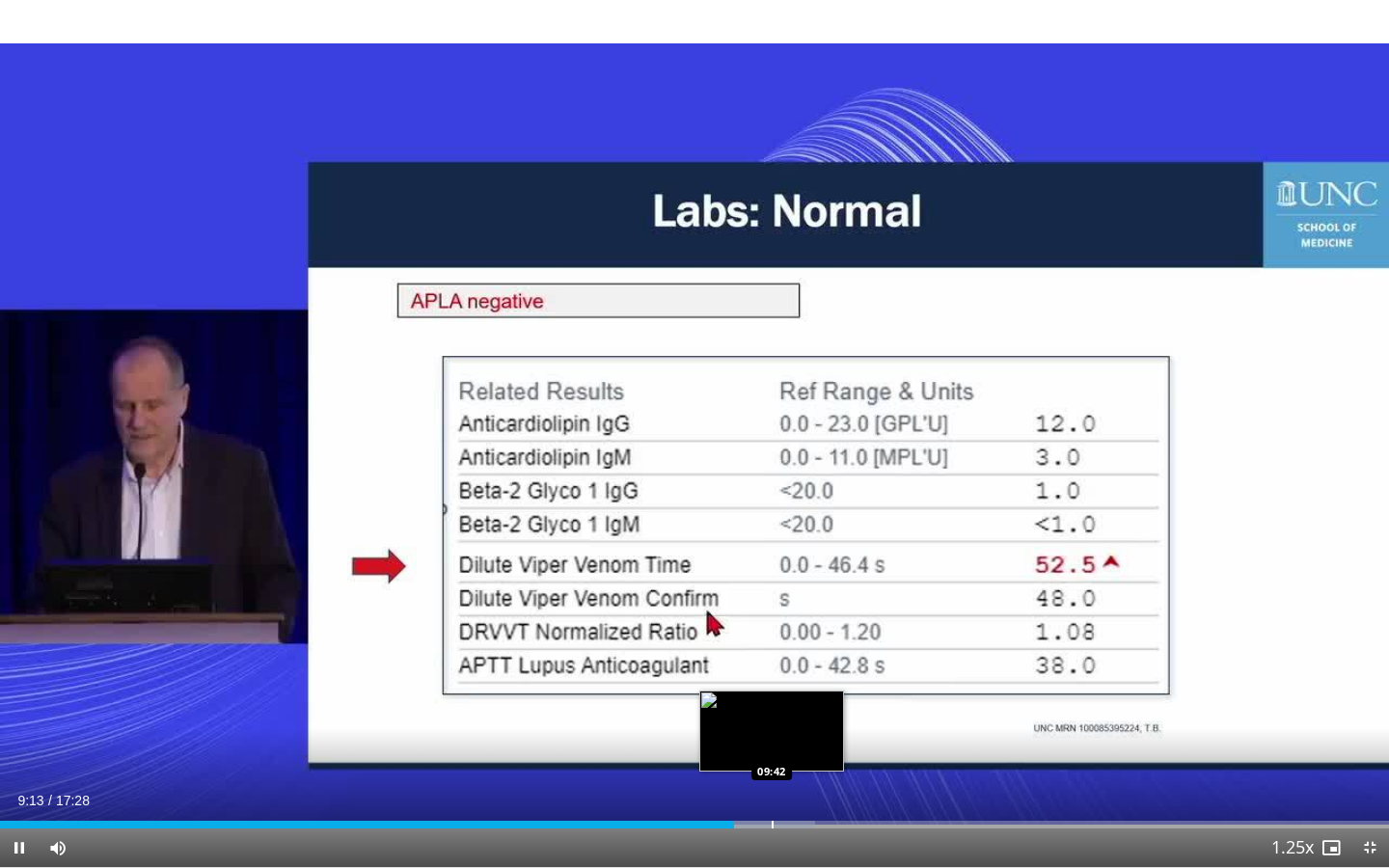 click at bounding box center (773, 825) 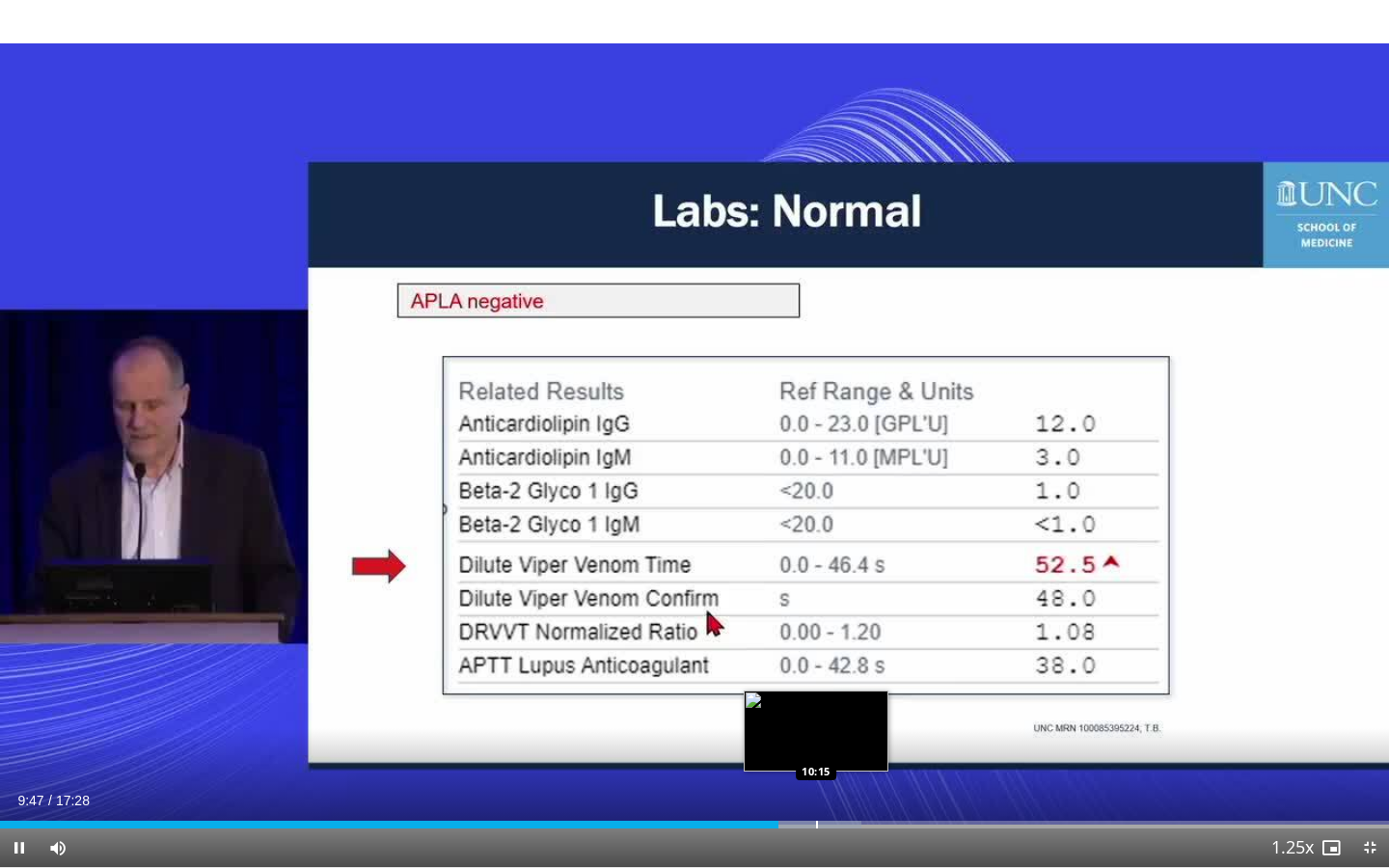 click at bounding box center [799, 825] 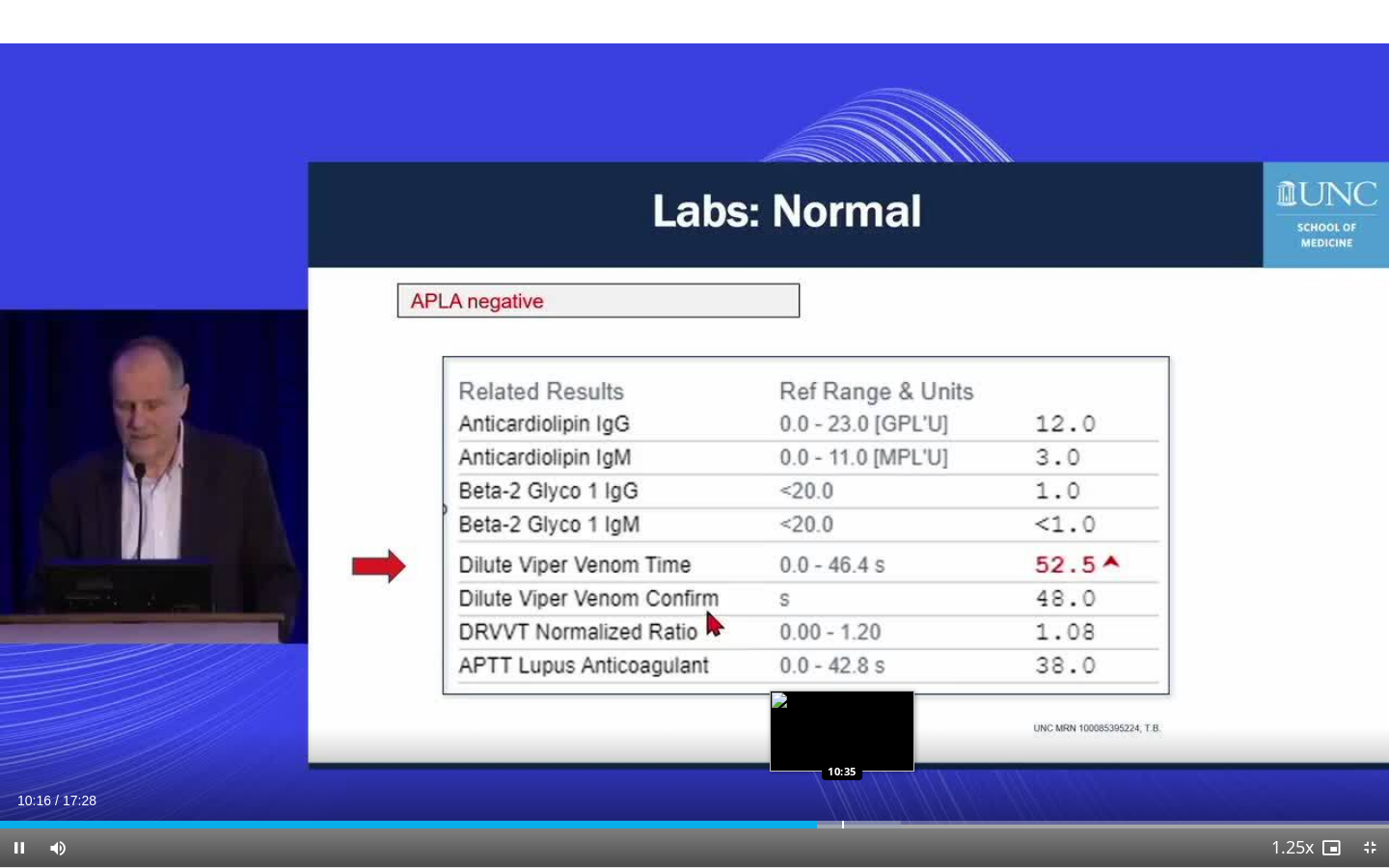 click at bounding box center [843, 825] 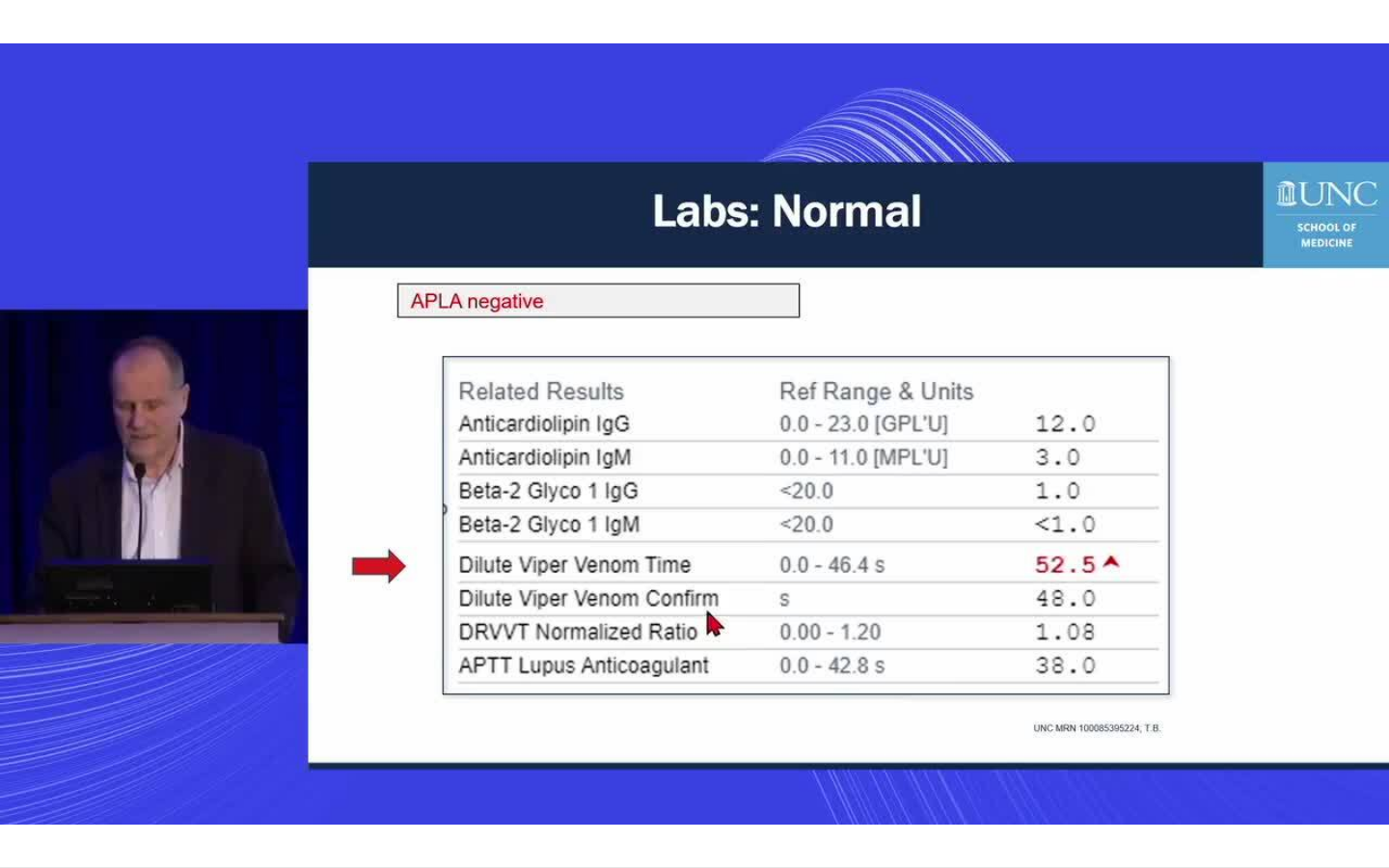 click on "60 seconds
Tap to unmute" at bounding box center (694, 433) 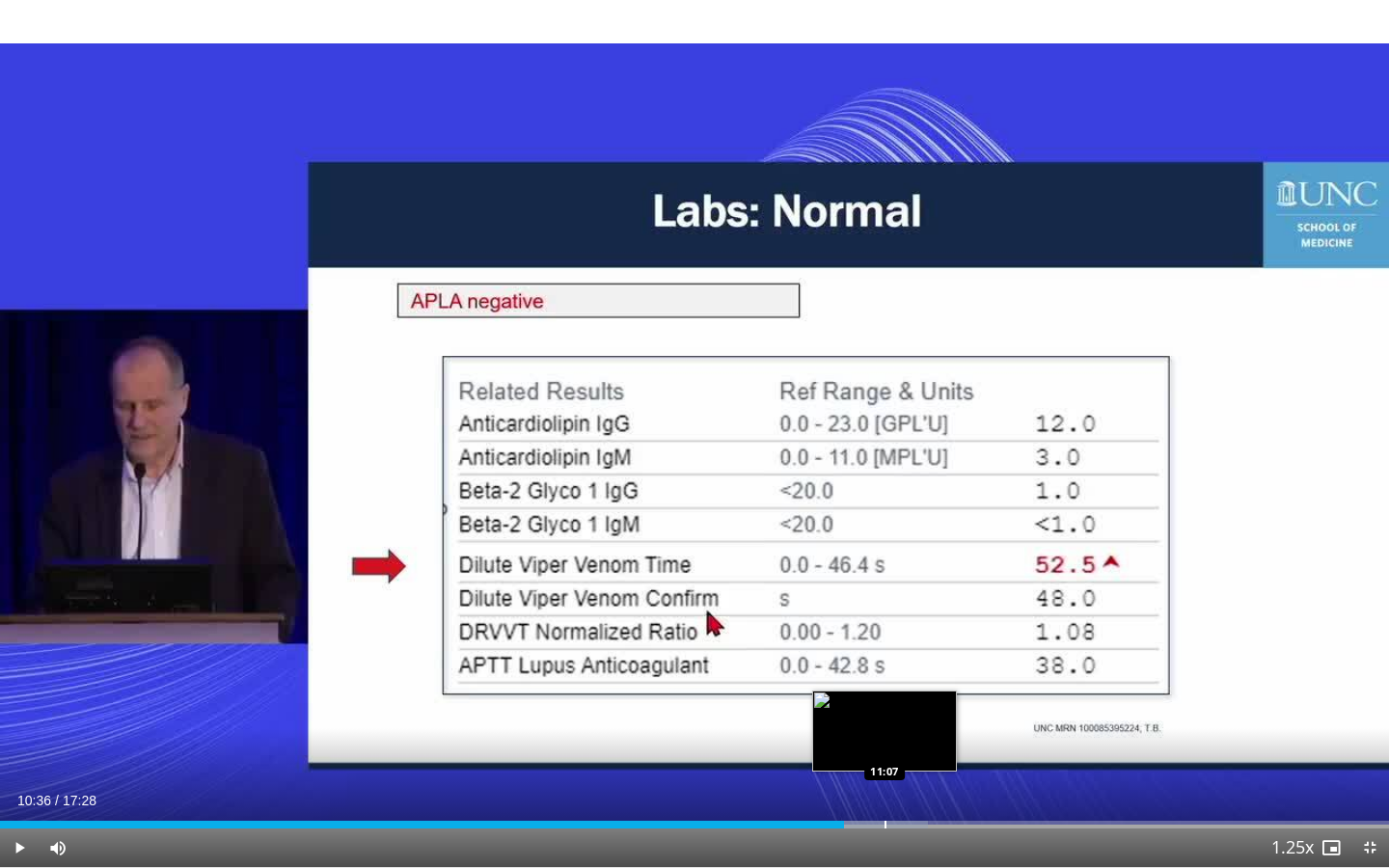 click at bounding box center (865, 825) 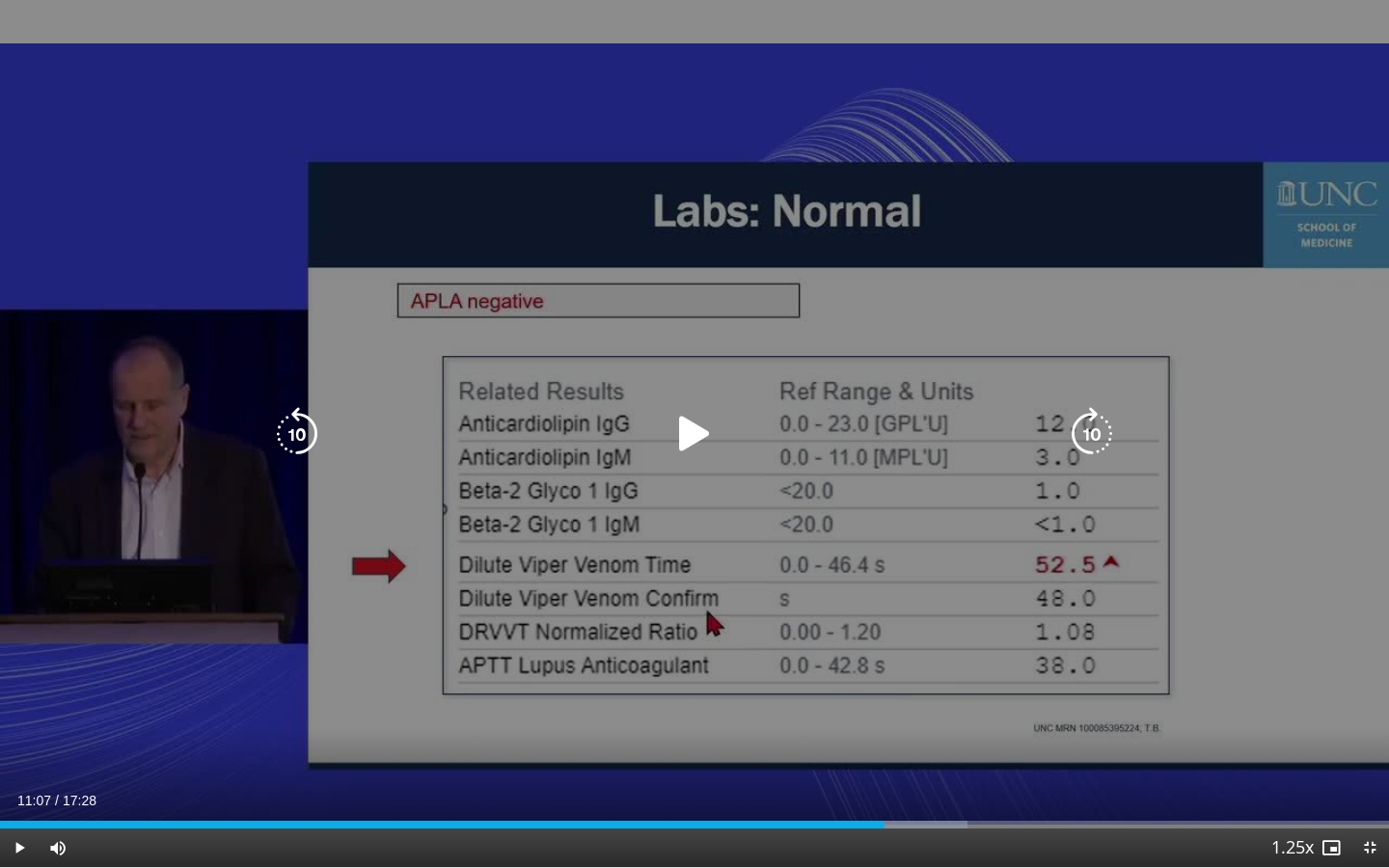click on "60 seconds
Tap to unmute" at bounding box center [694, 433] 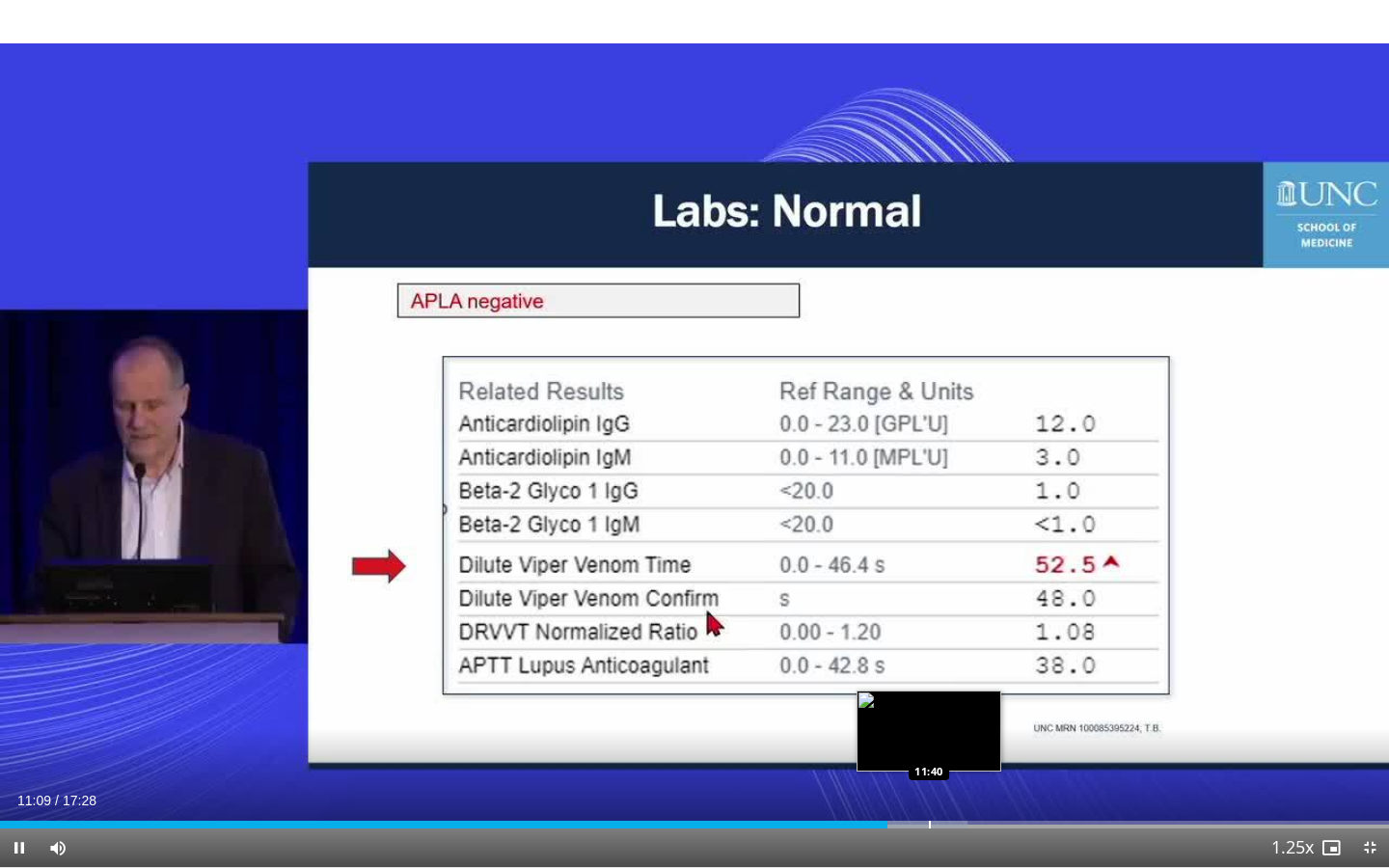 click at bounding box center (930, 825) 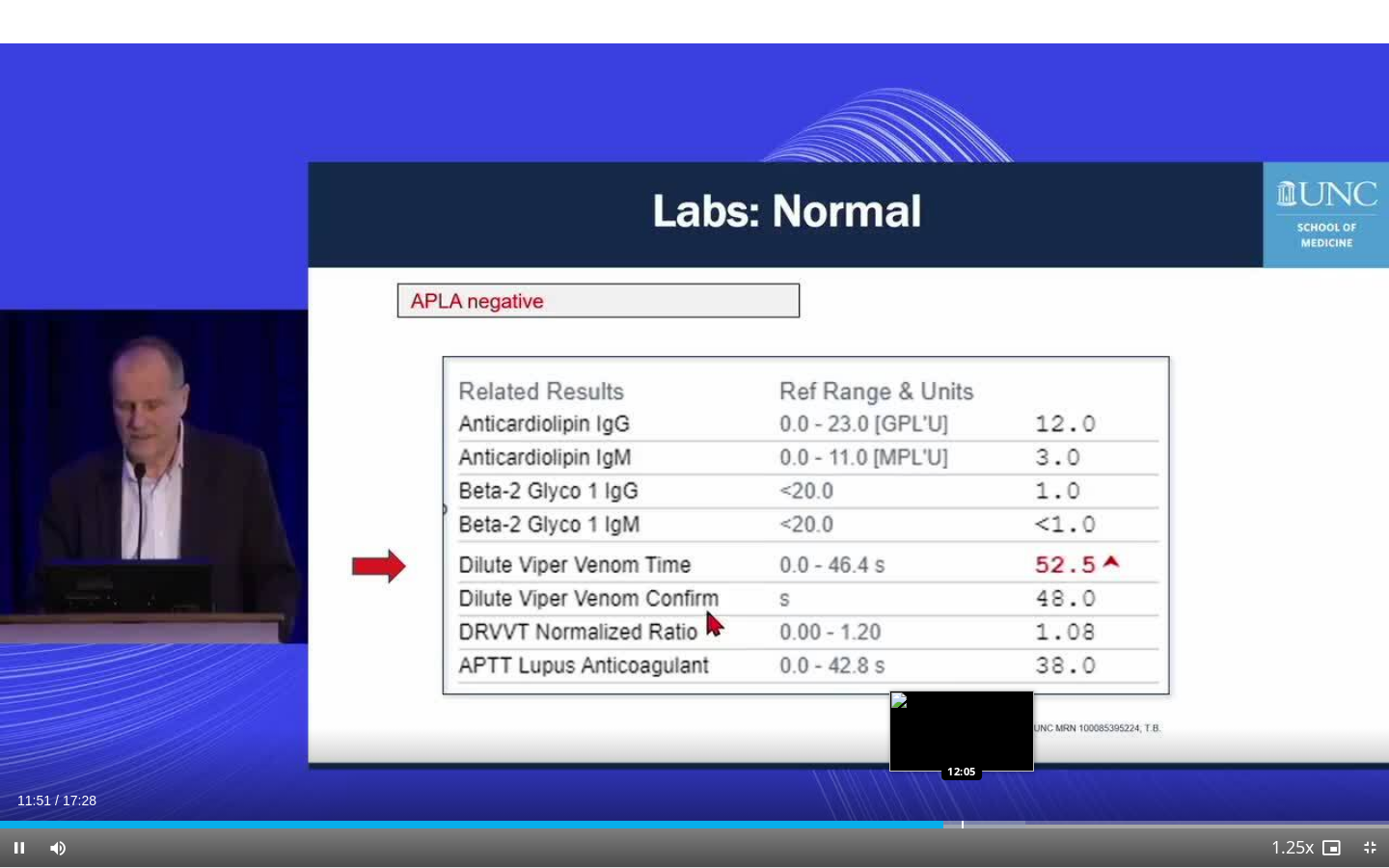 click at bounding box center [963, 825] 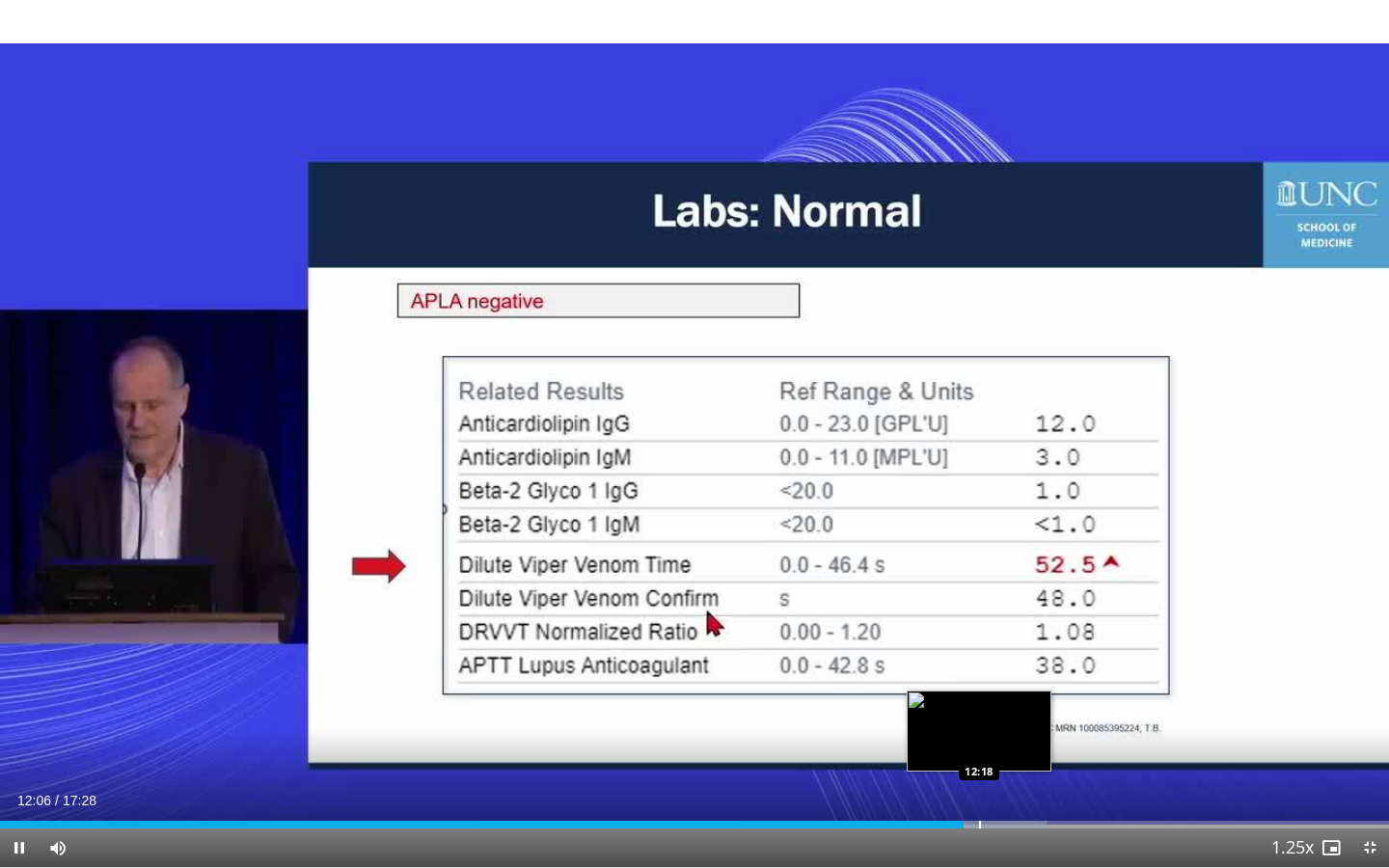 click at bounding box center [980, 825] 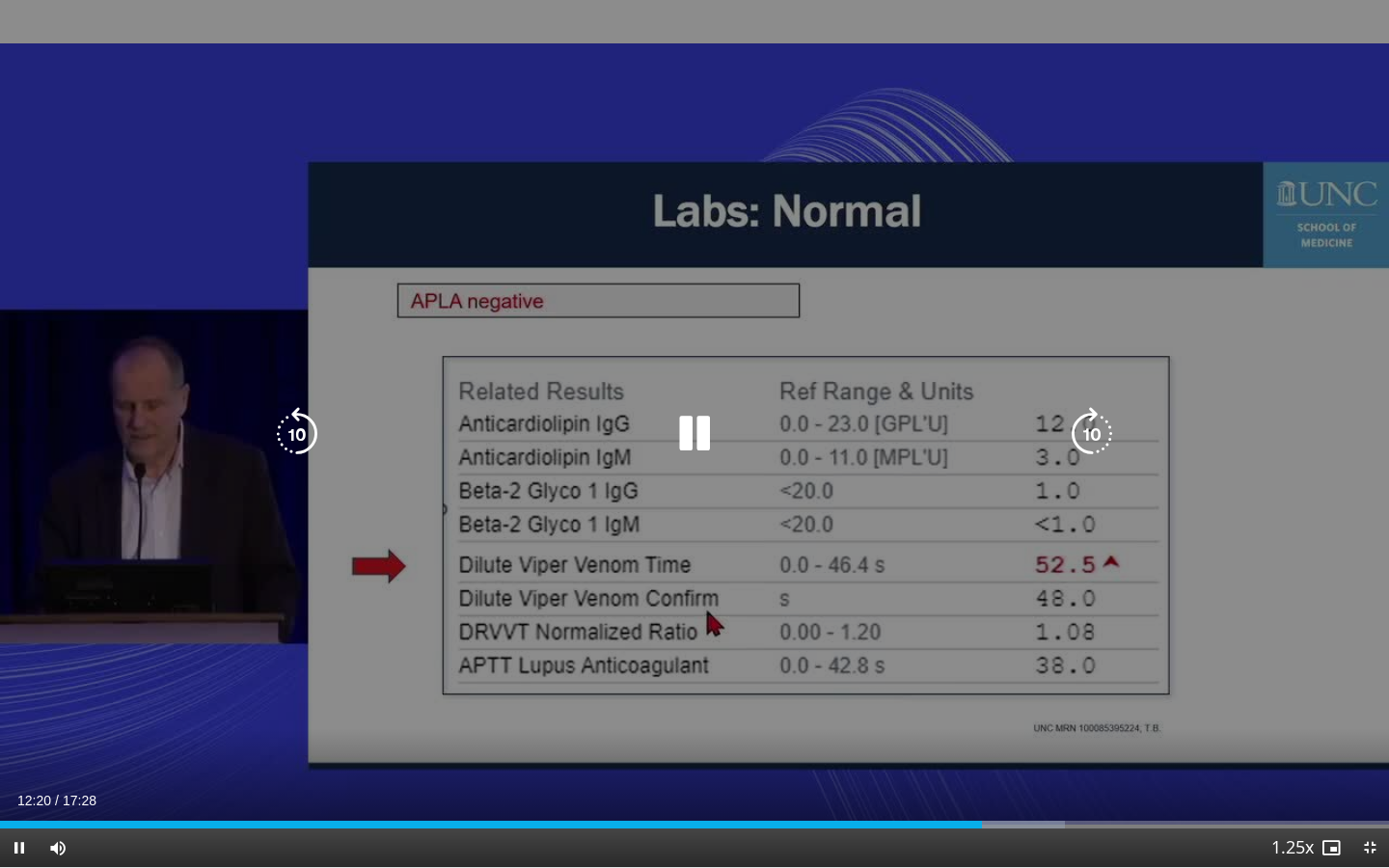 click on "60 seconds
Tap to unmute" at bounding box center (694, 433) 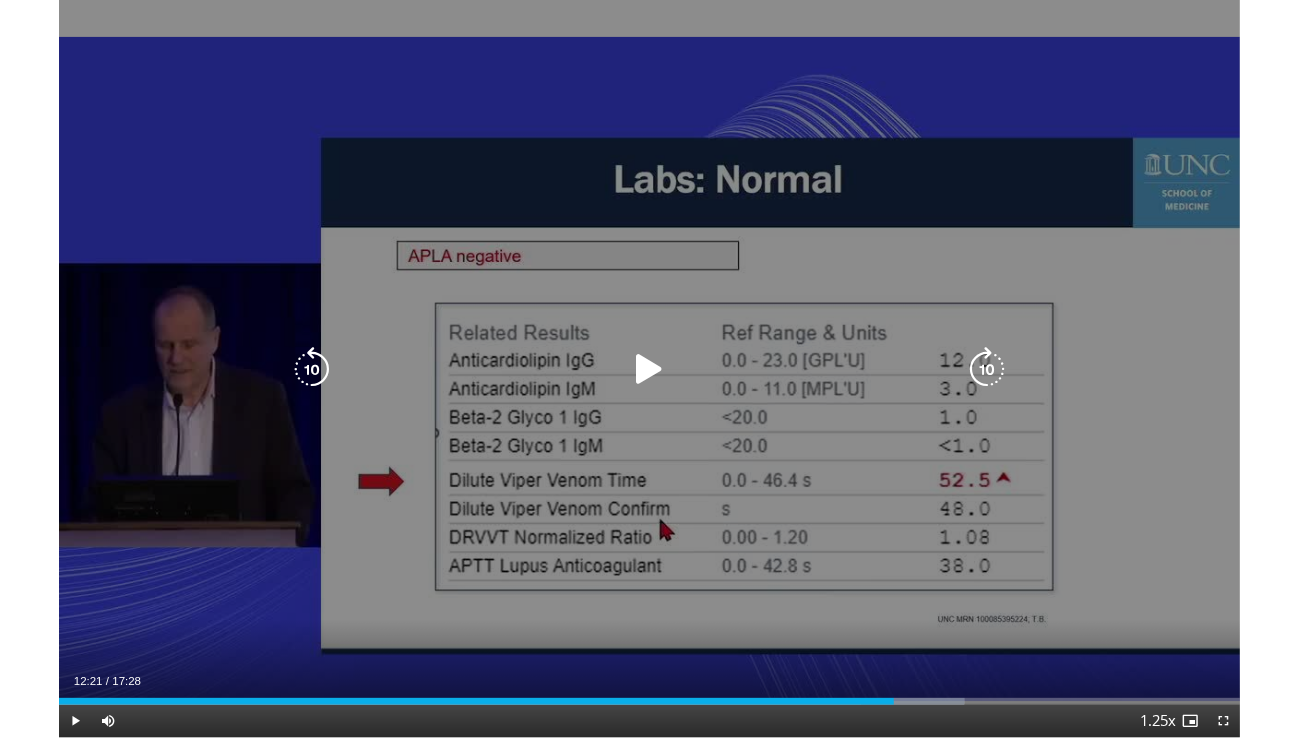 scroll, scrollTop: 624, scrollLeft: 0, axis: vertical 